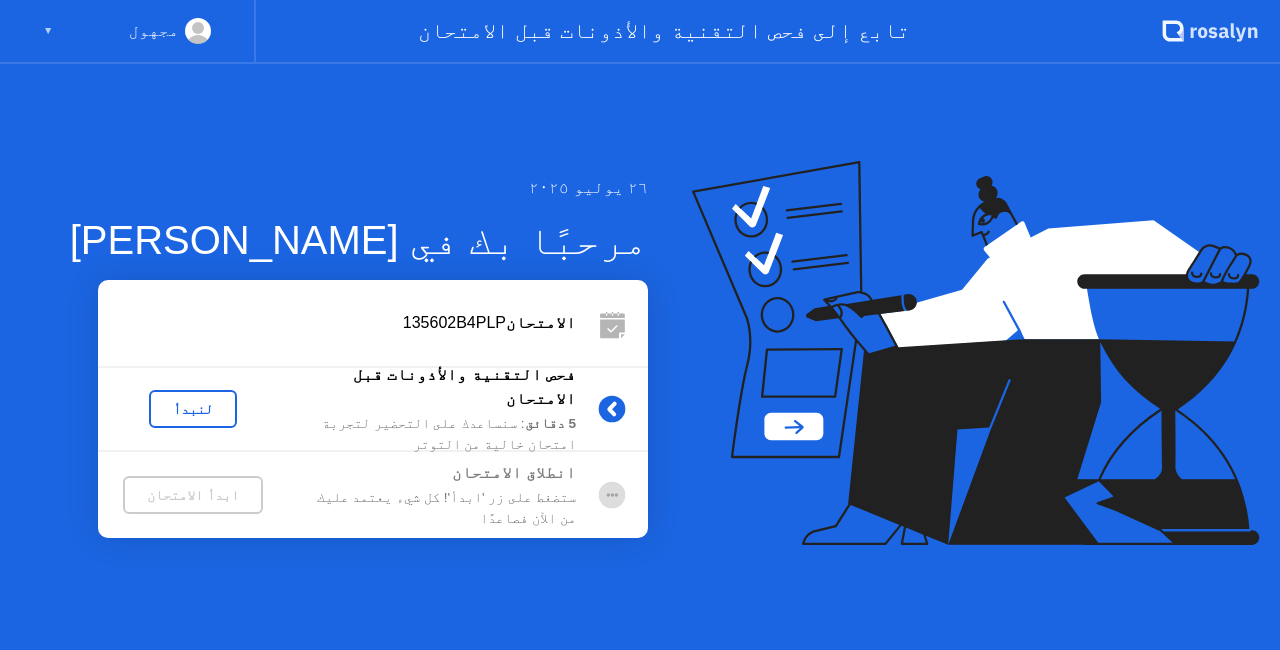scroll, scrollTop: 0, scrollLeft: 0, axis: both 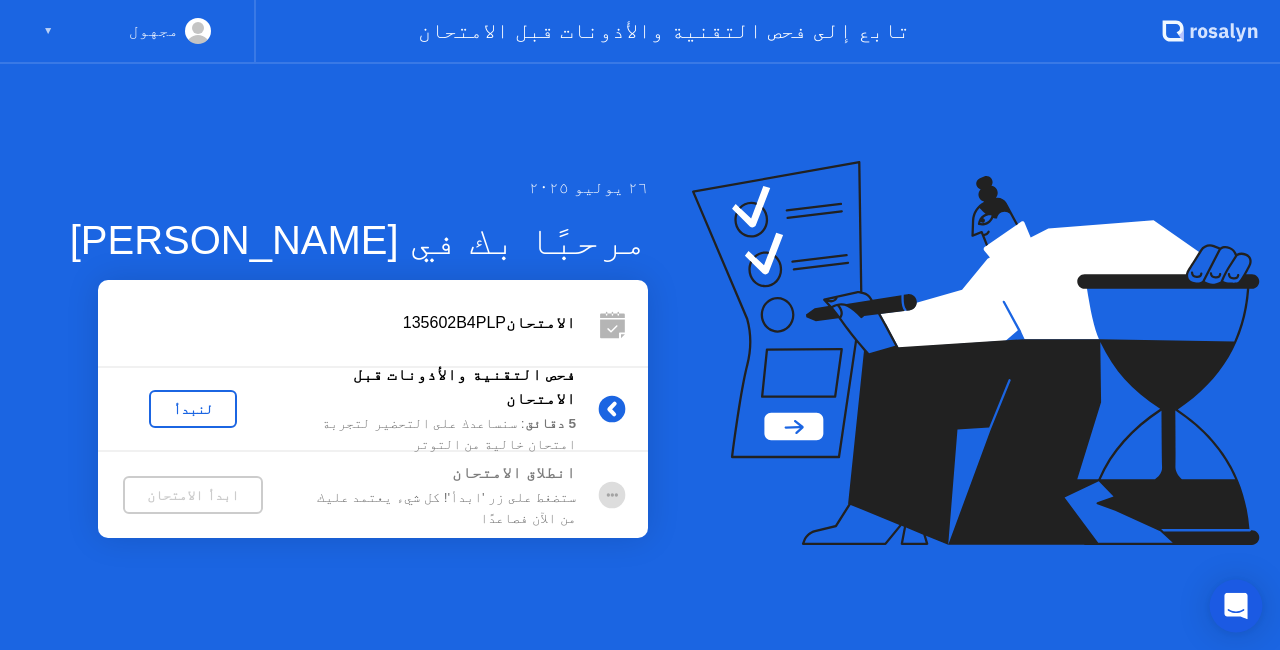 click at bounding box center (1236, 606) 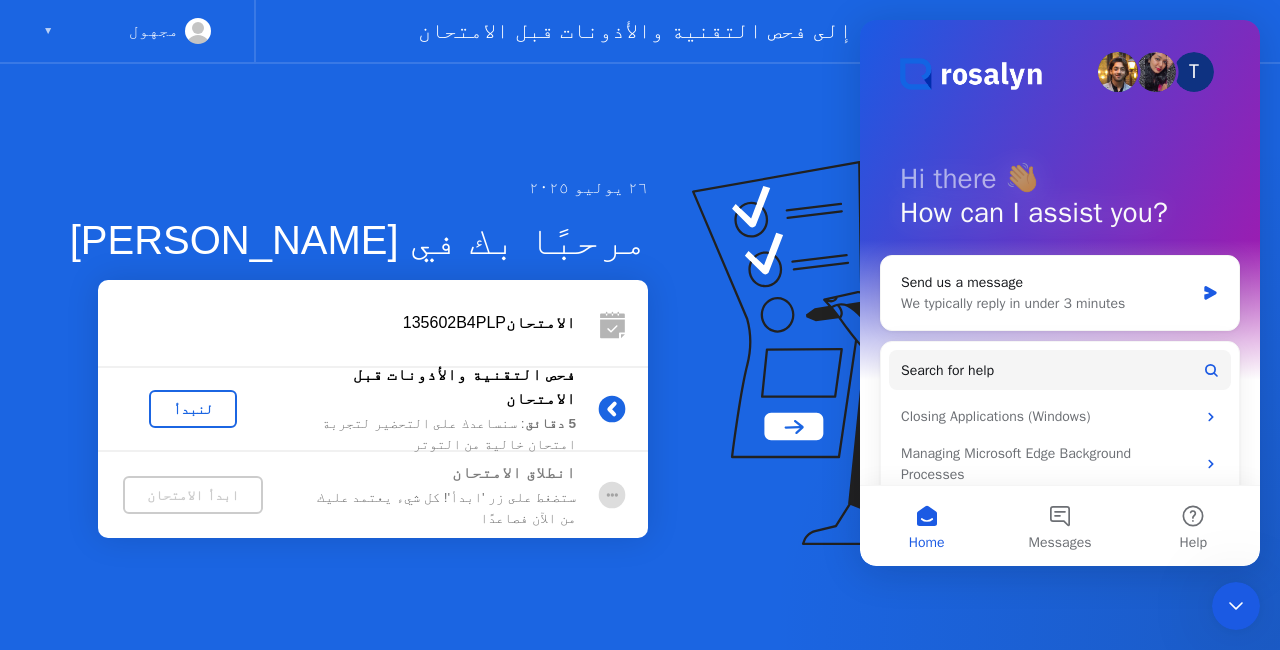 scroll, scrollTop: 0, scrollLeft: 0, axis: both 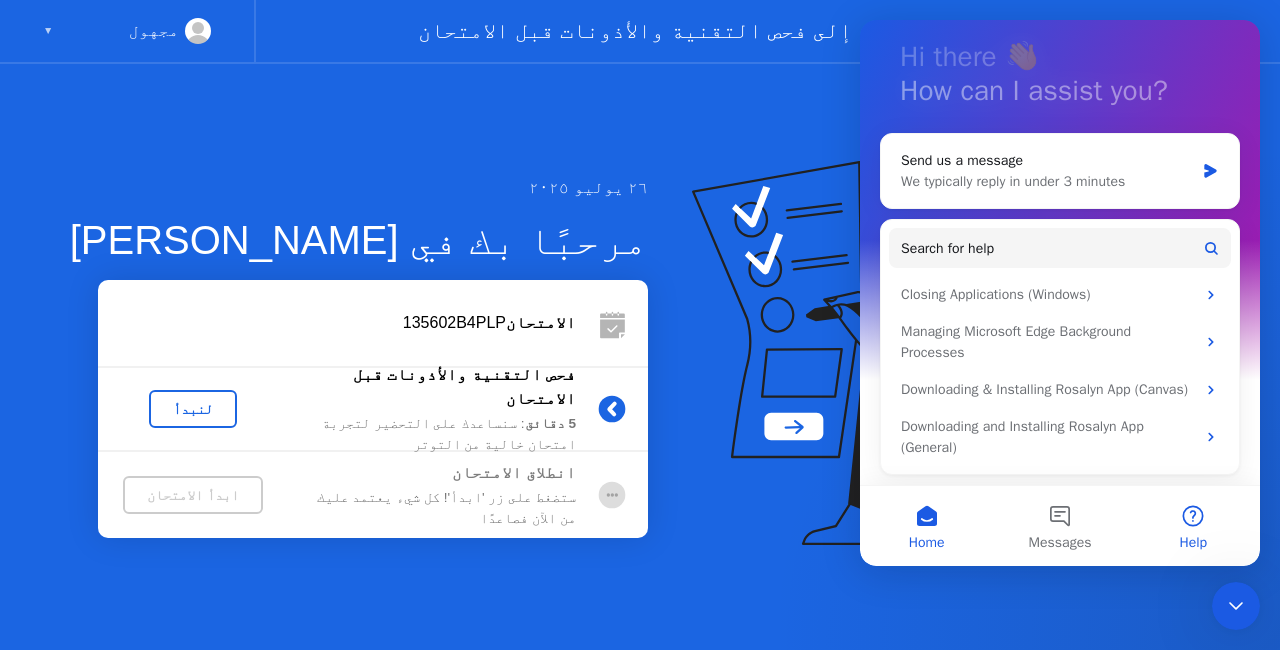 click on "Help" at bounding box center (1193, 543) 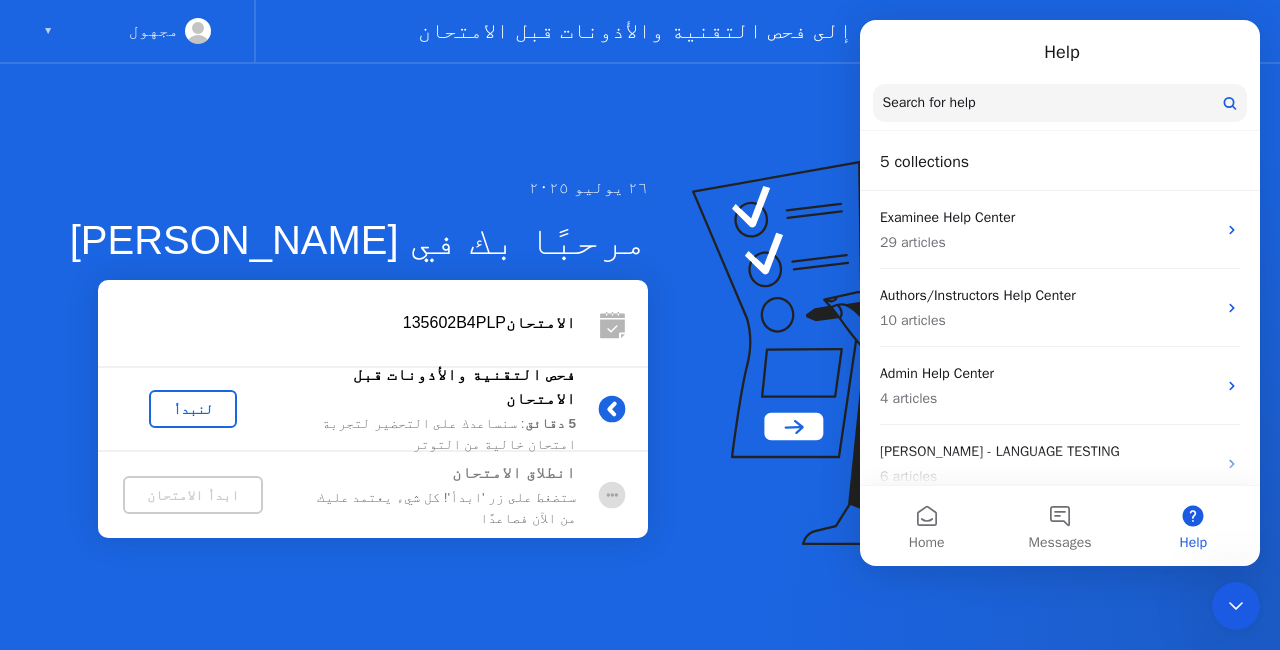 click on "٢٦ يوليو ٢٠٢٥ مرحبًا بك في [PERSON_NAME] الامتحان  135602B4PLP  فحص التقنية والأذونات قبل الامتحان 5 دقائق : سنساعدك على التحضير لتجربة امتحان خالية من التوتر لنبدأ انطلاق الامتحان ستضغط على زر 'ابدأ'! كل شيء يعتمد عليك من الآن فصاعدًا ابدأ الامتحان" 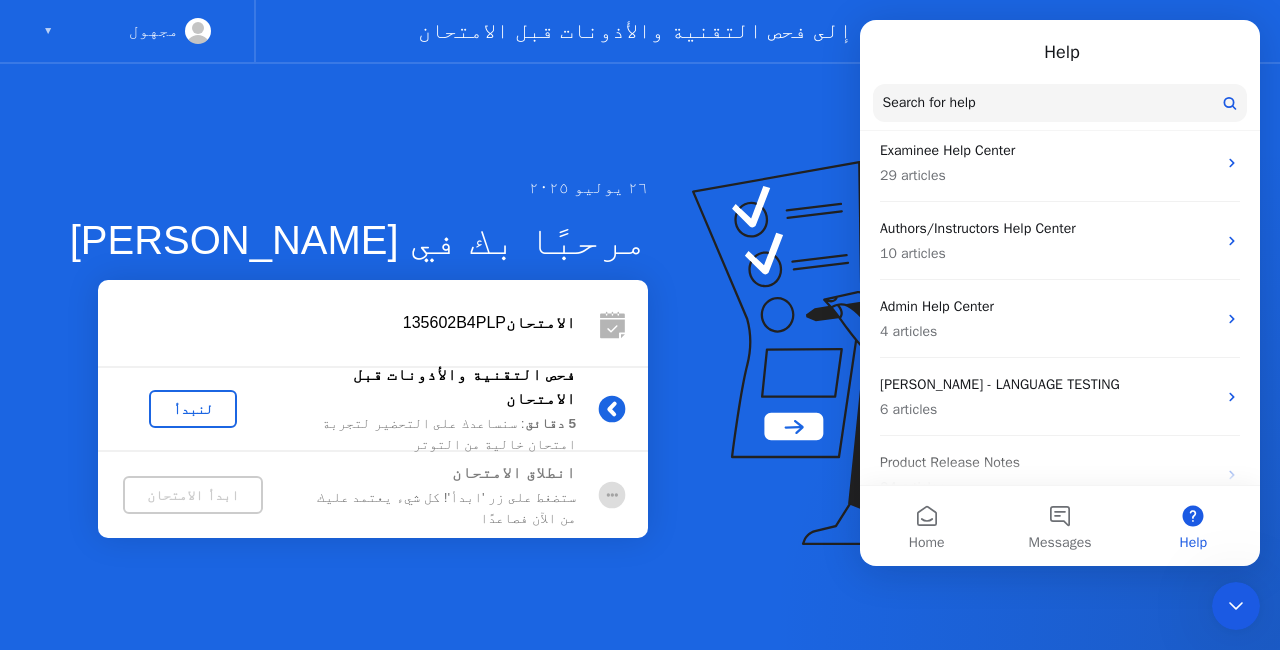 scroll, scrollTop: 91, scrollLeft: 0, axis: vertical 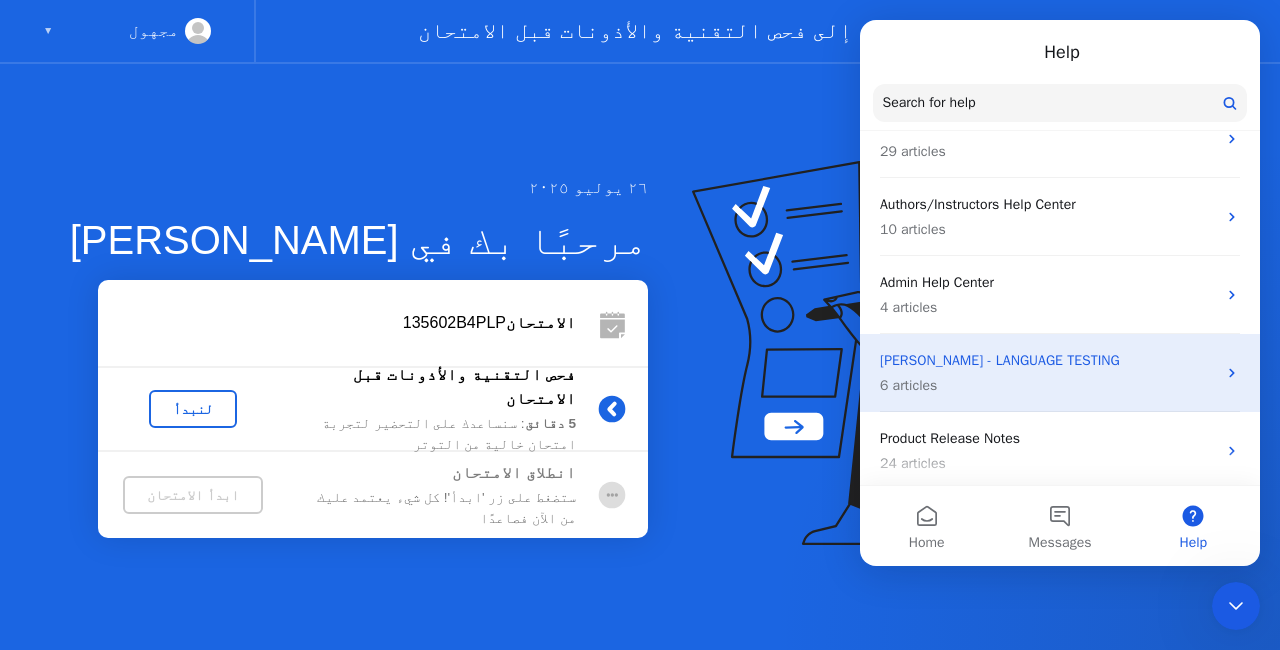 click on "6 articles" at bounding box center [1048, 385] 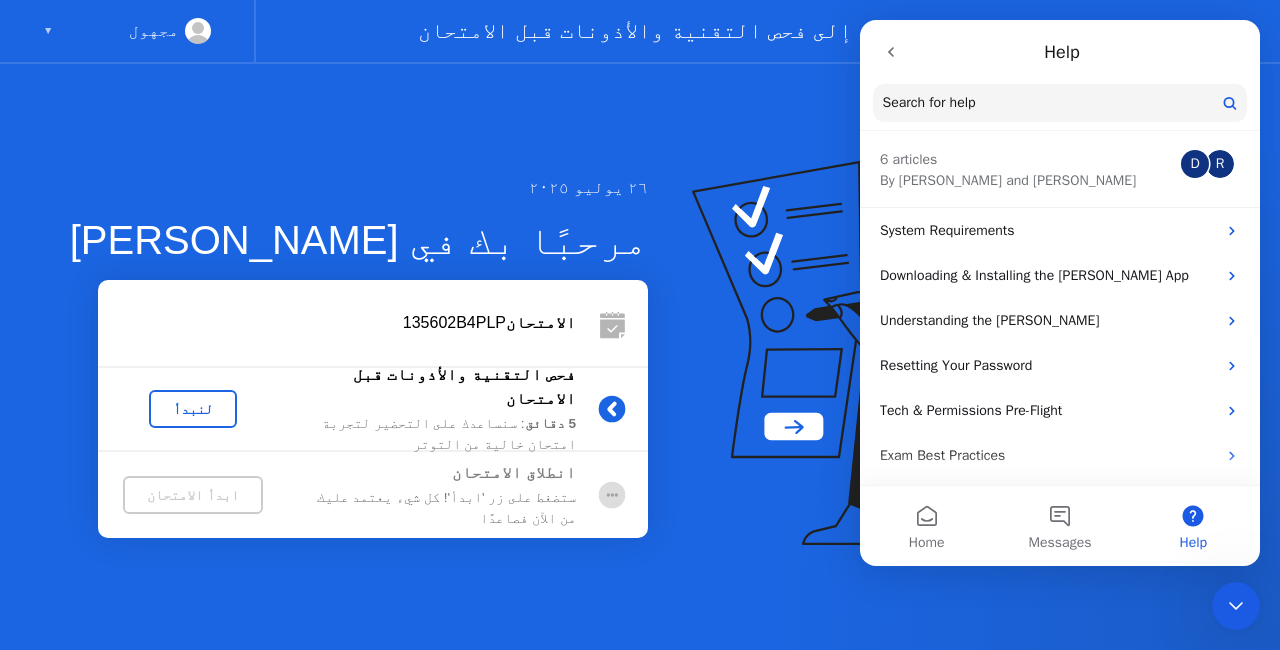 scroll, scrollTop: 0, scrollLeft: 0, axis: both 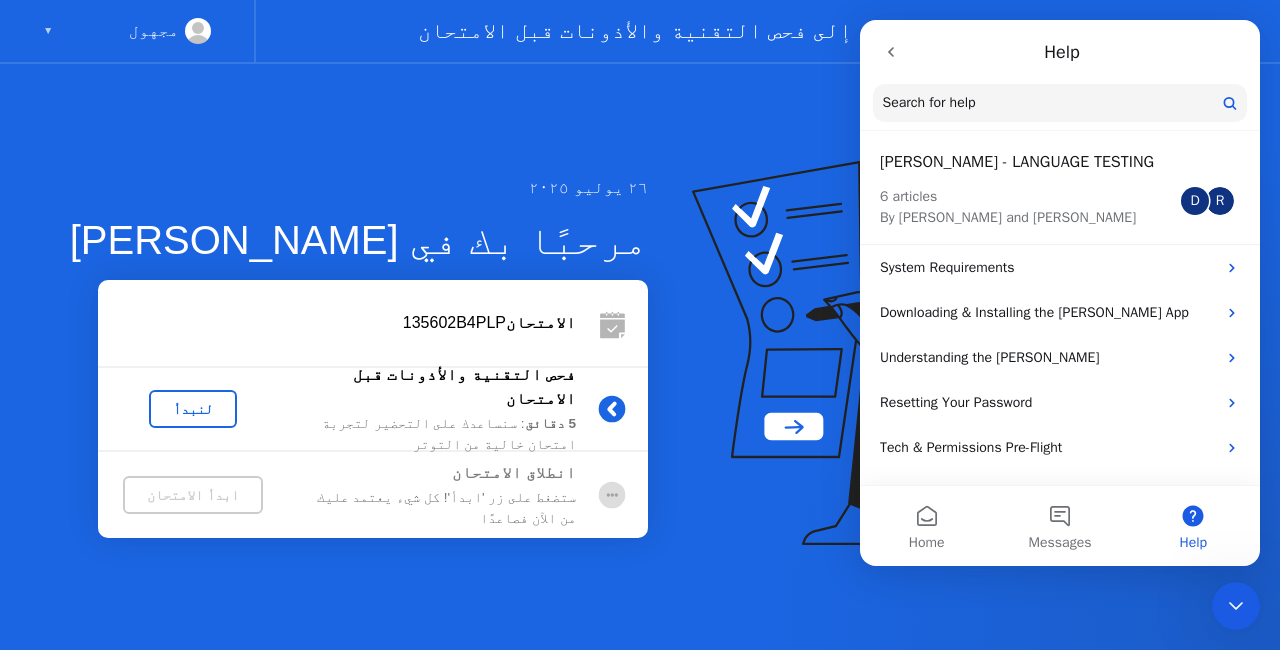 click on "6 articles By [PERSON_NAME] and [PERSON_NAME]" at bounding box center [1060, 201] 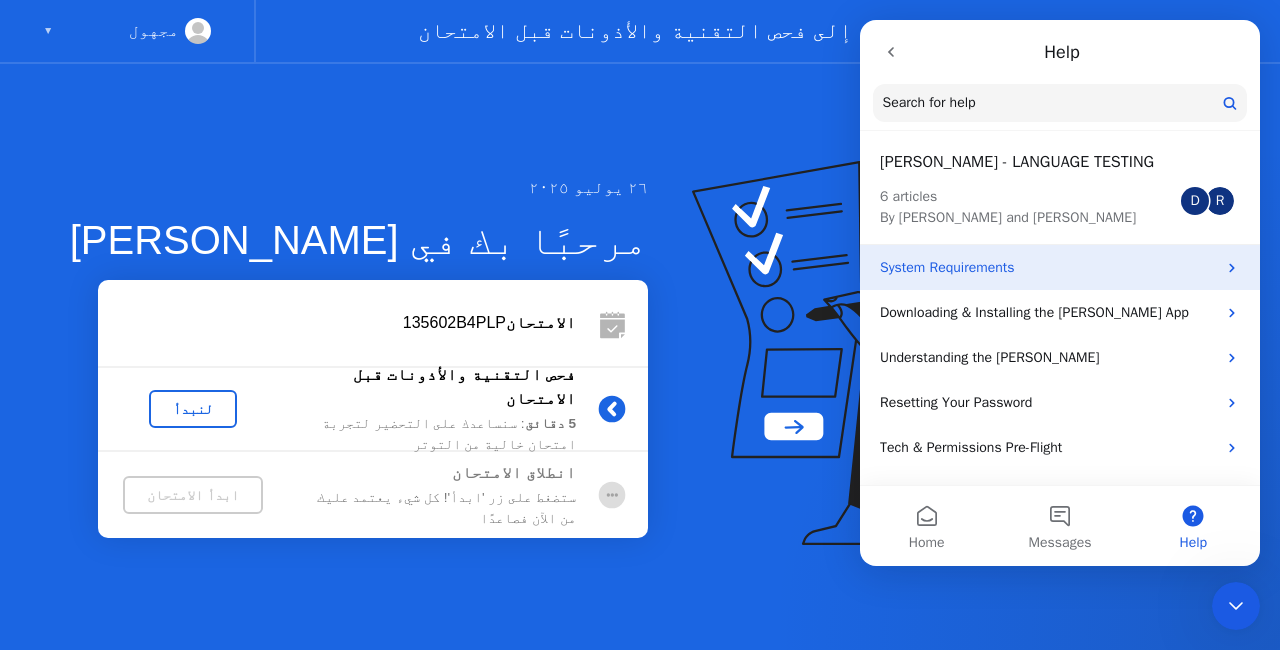 click on "System Requirements" at bounding box center [1048, 267] 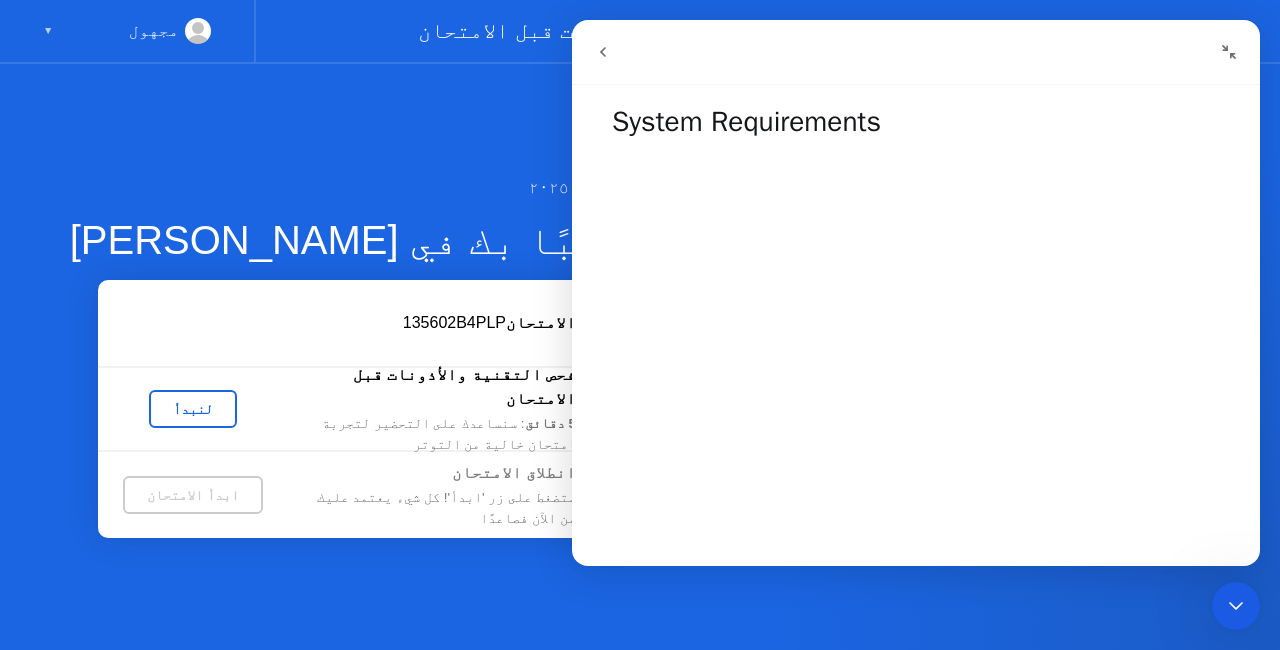 click at bounding box center [603, 52] 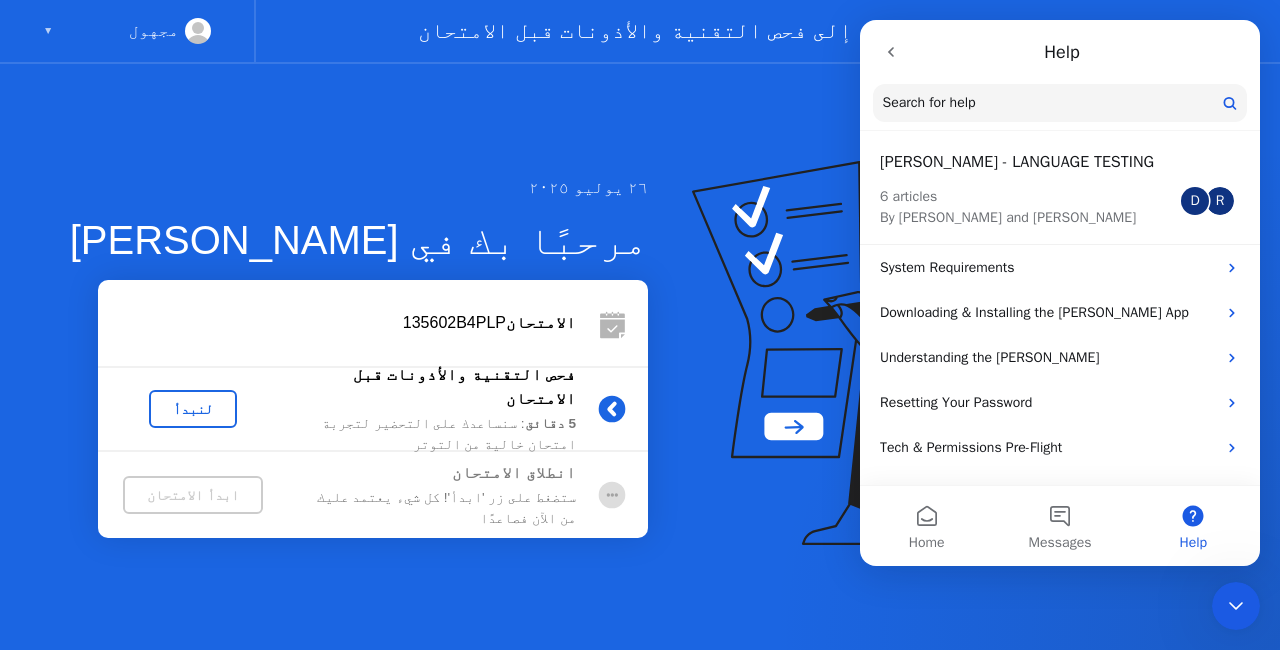 click 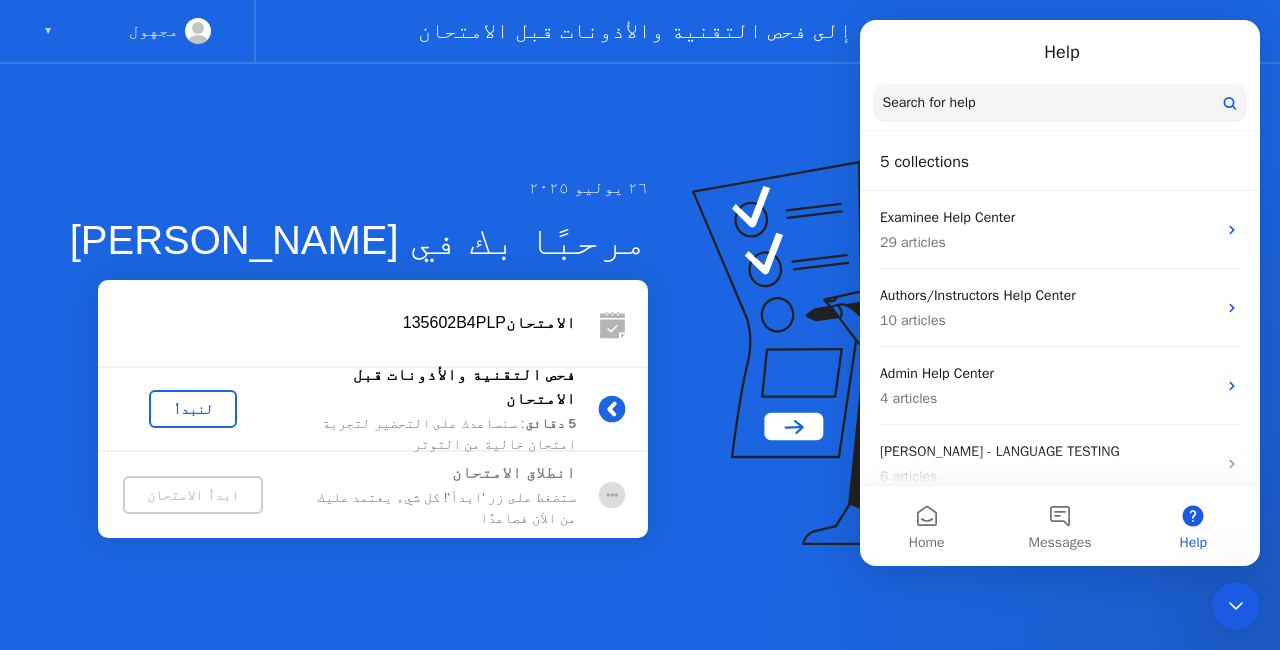 click 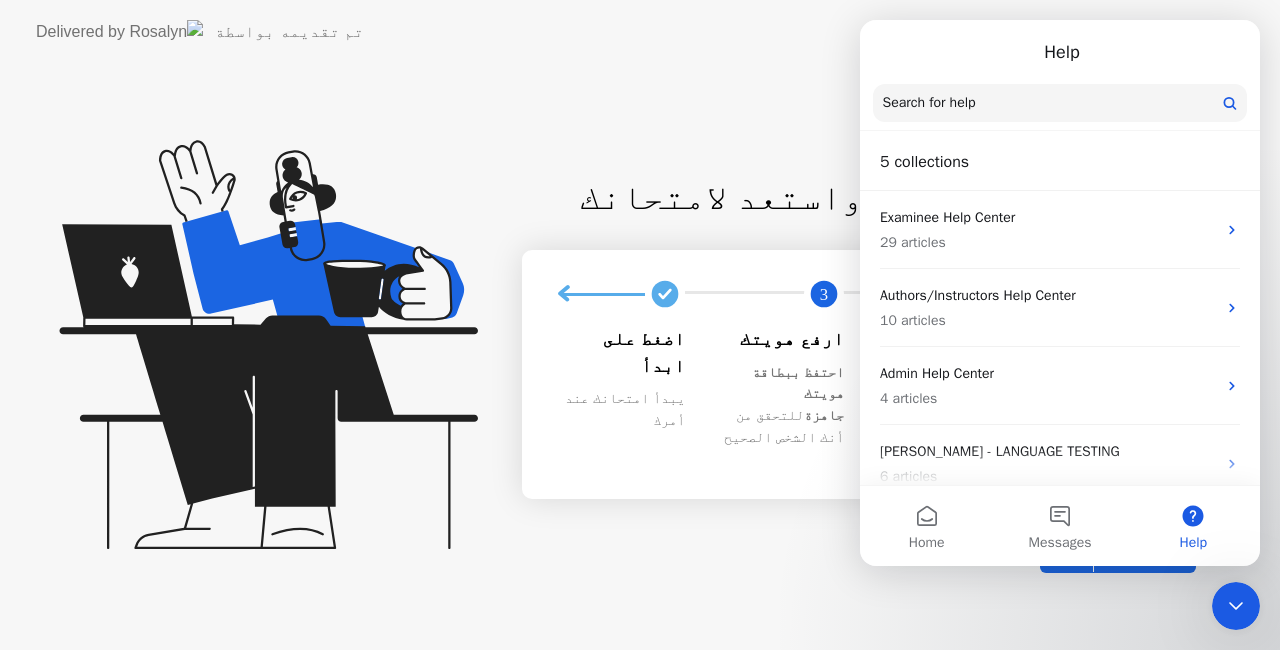 click on "فحص ما قبل الامتحان:  5 دقائق ابحث عن مكان هادئ واستعد لامتحانك 1 2 3 ما يمكن توقعه ملخص سريع للخطوات التي نتبعها لضمان بيئة عادلة لك اختبر تقنيتك سنتأكد من أن الفيديو والصوت والاتصال جيدين 👌 ارفع هويتك احتفظ ببطاقة هويتك جاهزة  للتحقق من أنك الشخص الصحيح اضغط على ابدأ يبدأ امتحانك عند أمرك ابدأ" 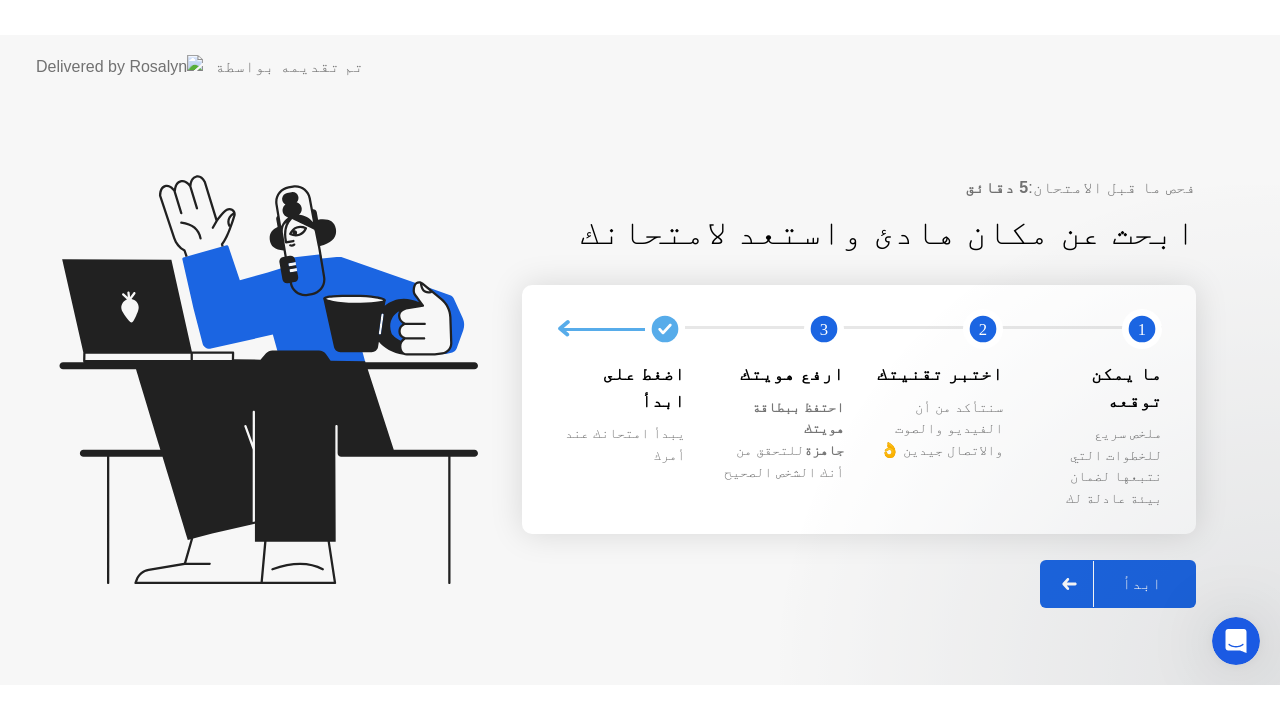 scroll, scrollTop: 0, scrollLeft: 0, axis: both 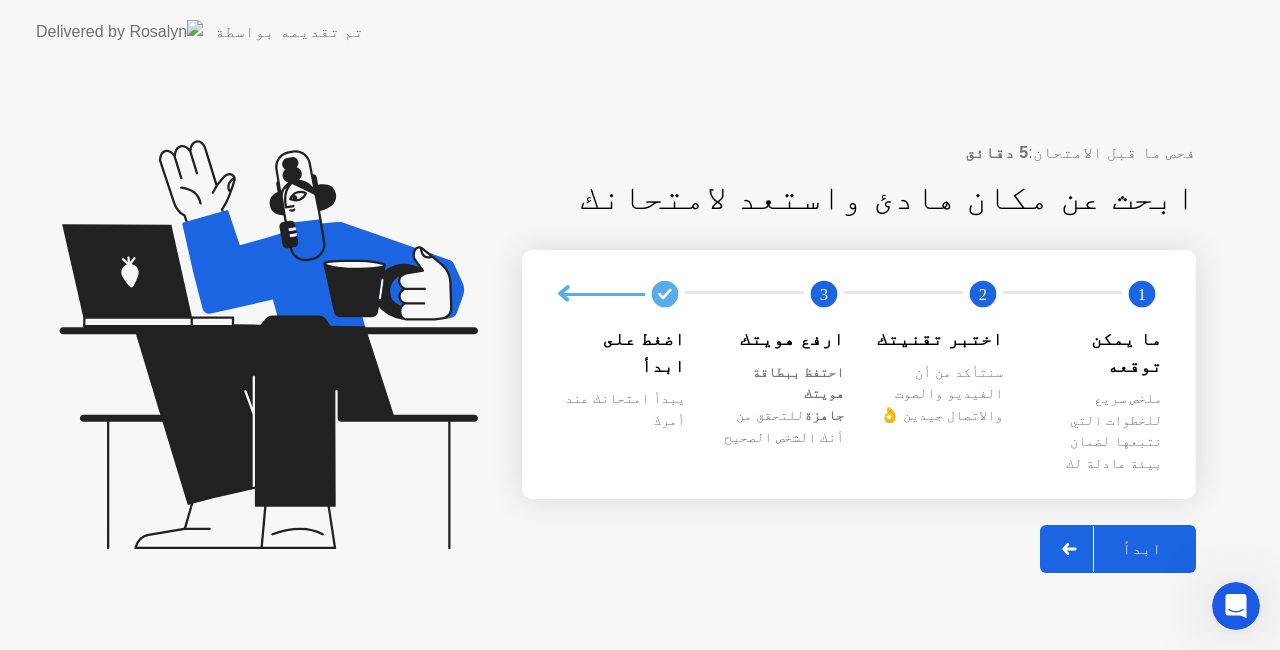 click on "ابدأ" 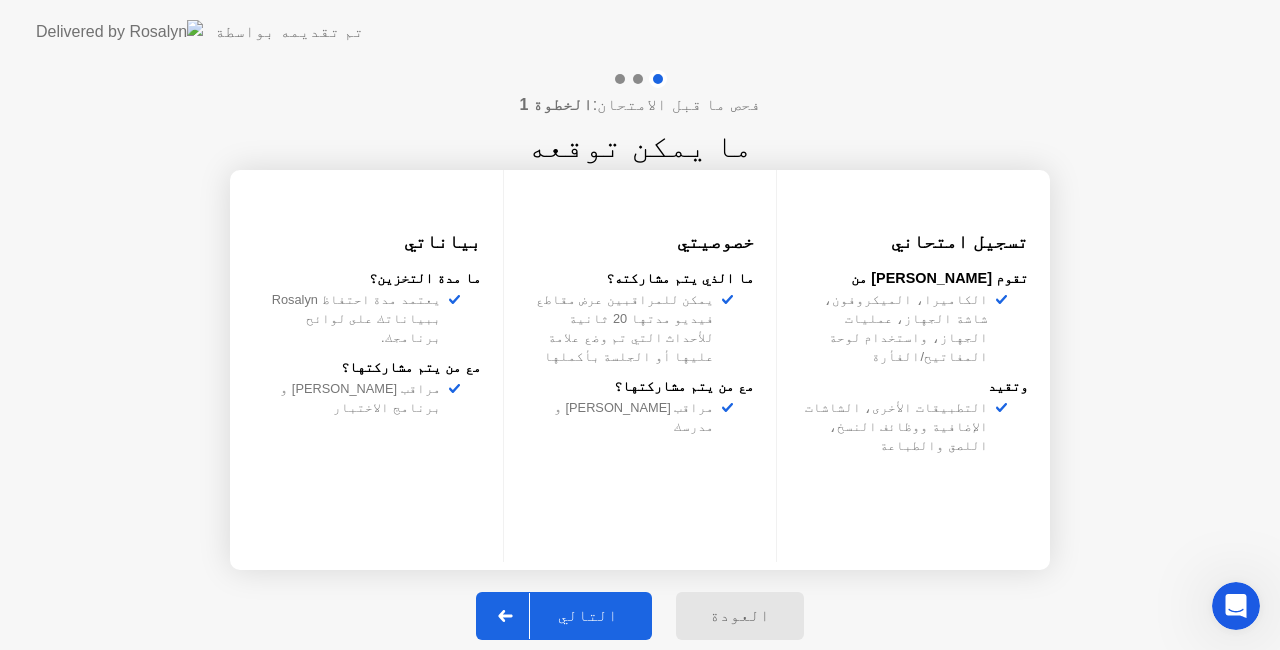 click on "التالي" 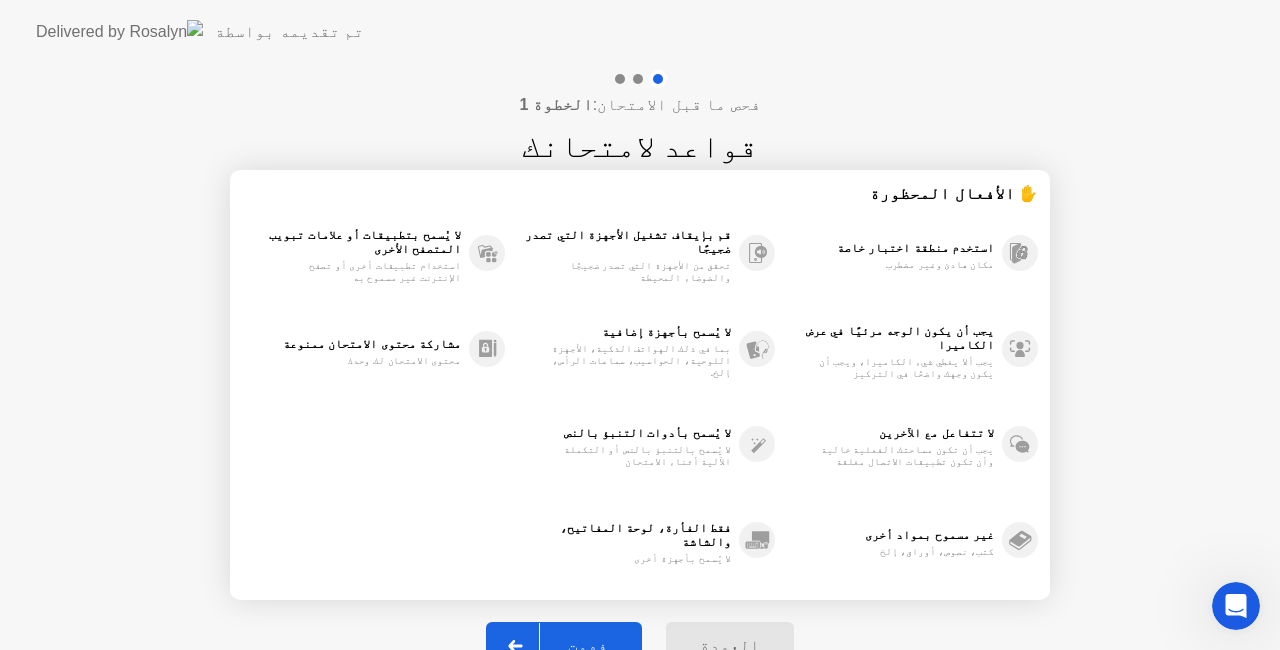 click on "فهمت" 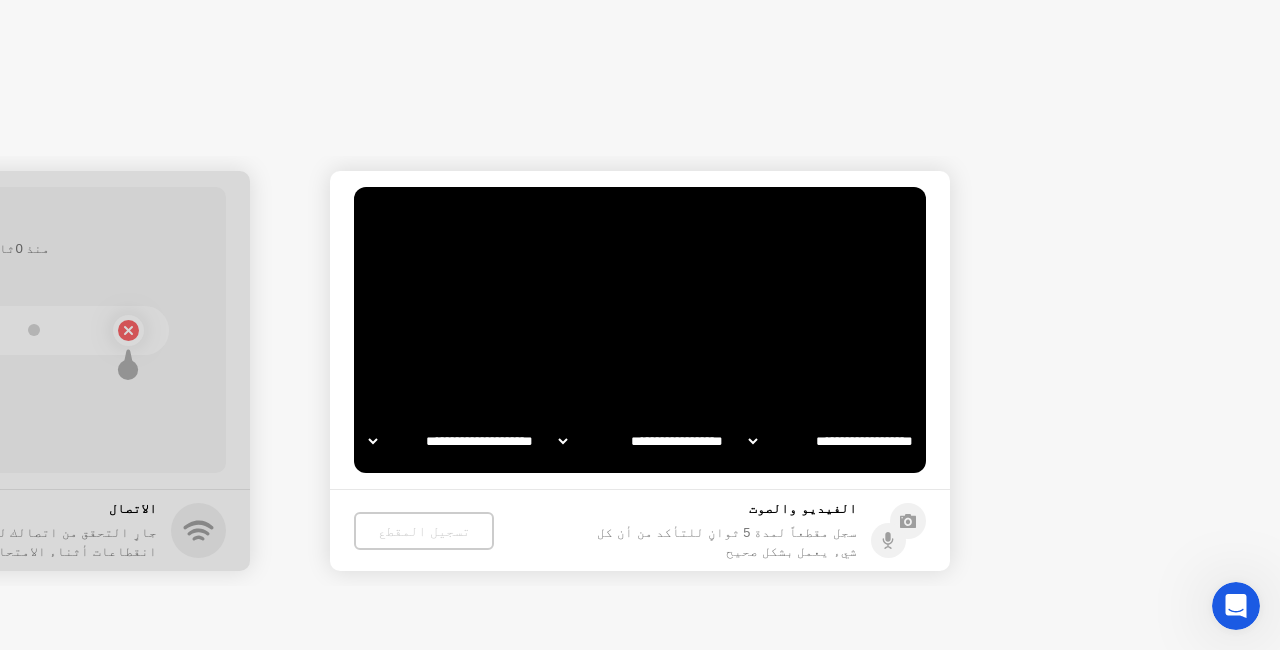 select on "**********" 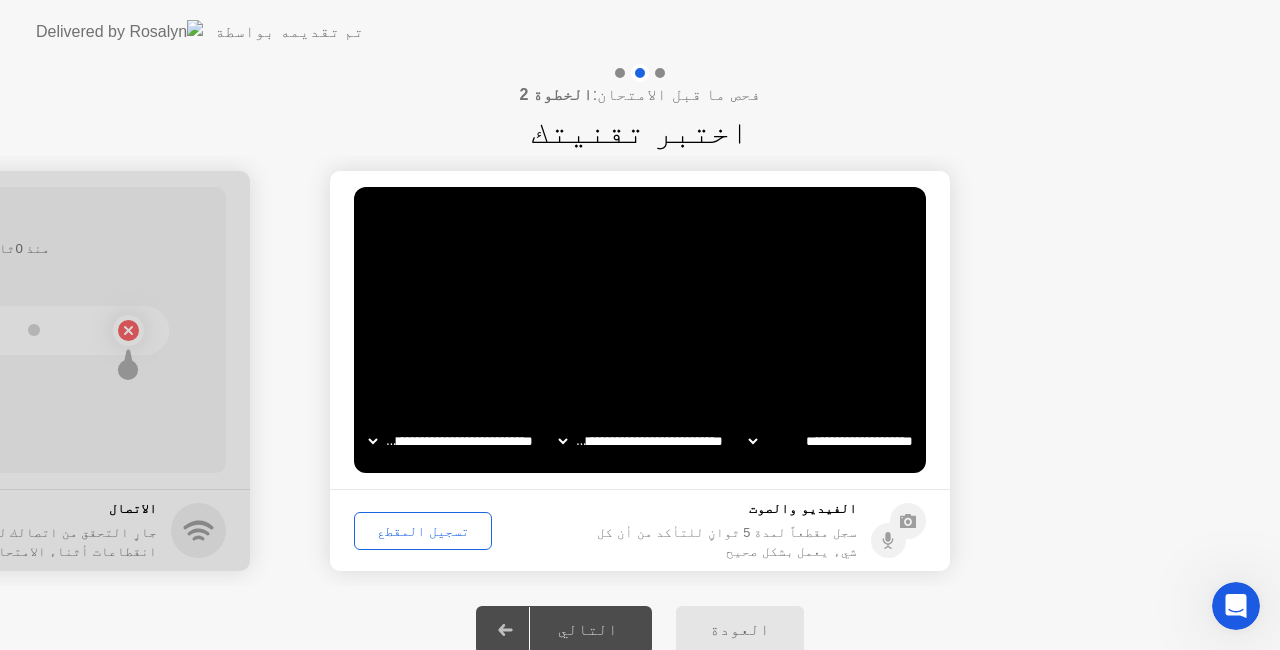 click on "تسجيل المقطع" 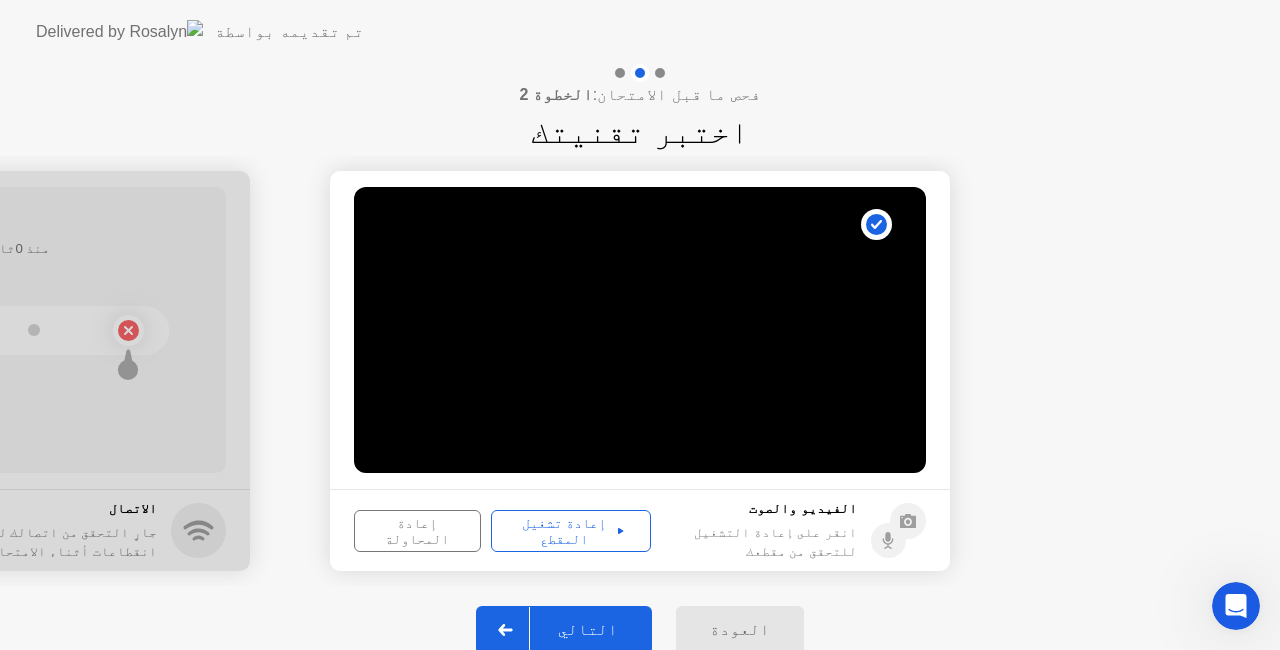 click on "التالي" 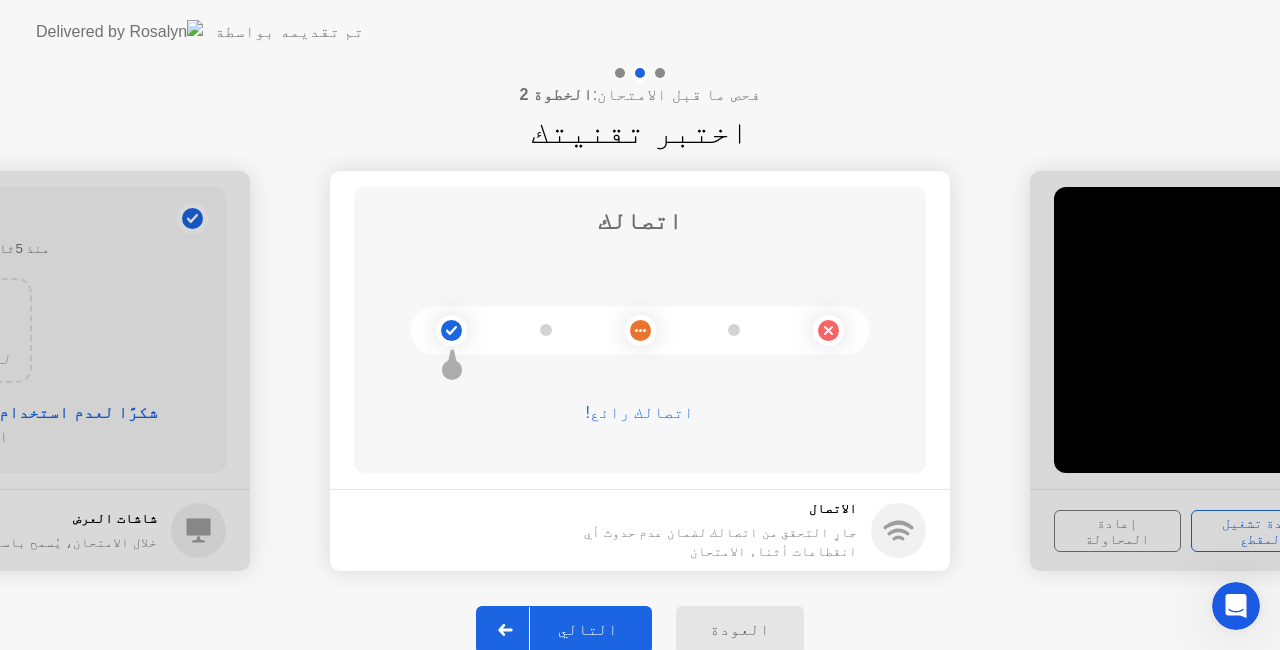 click on "التالي" 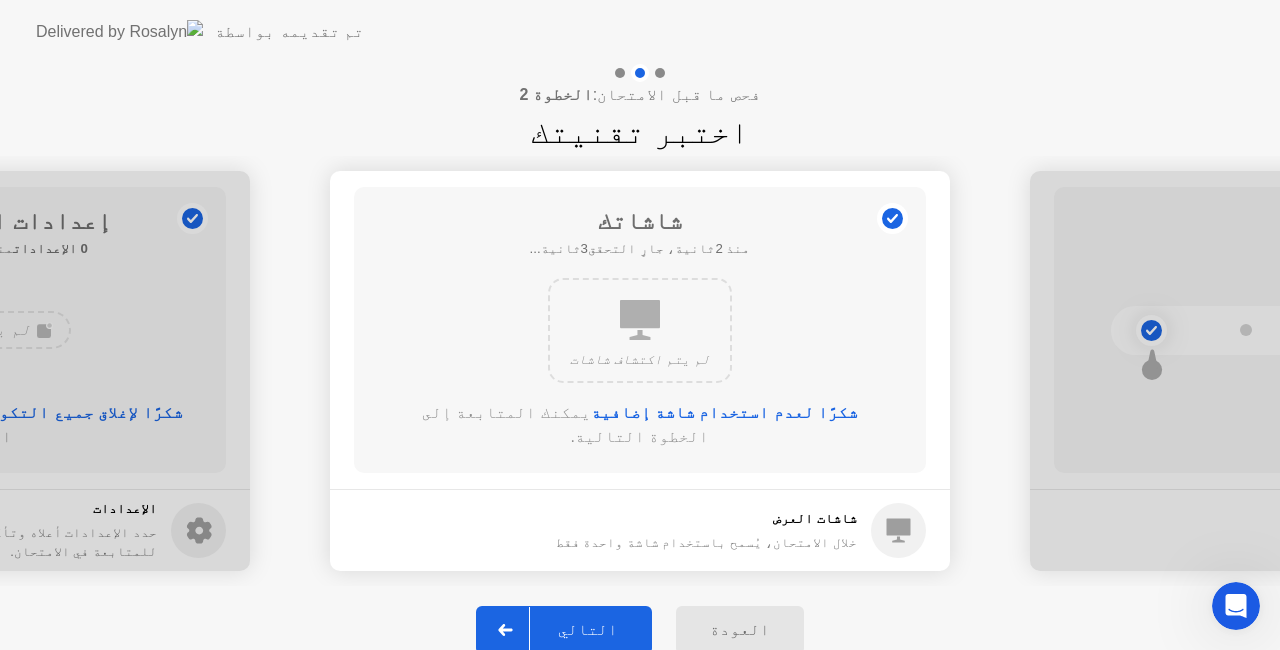 click on "التالي" 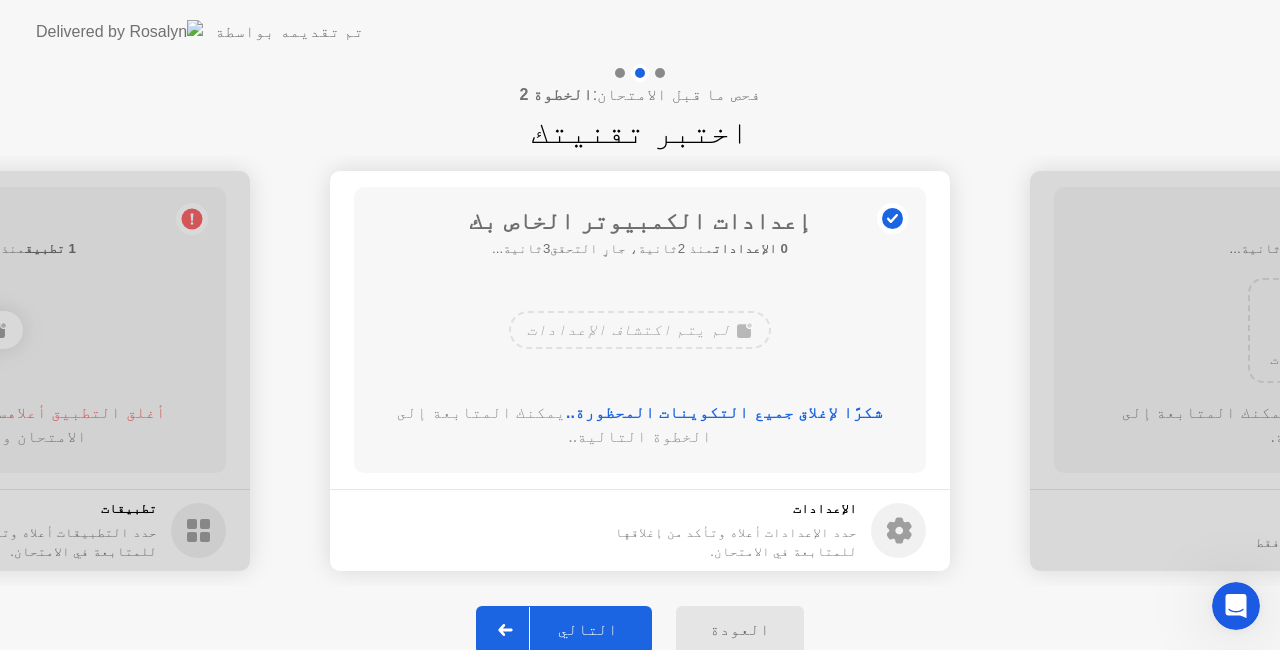 click 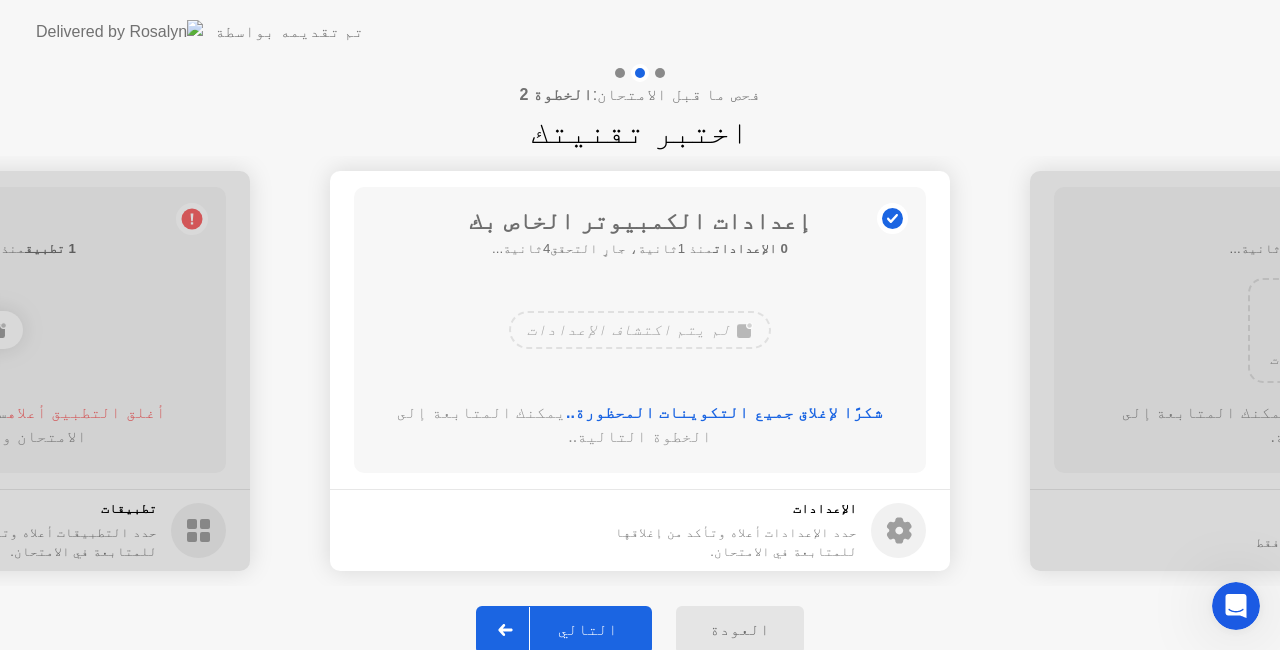 click on "التالي" 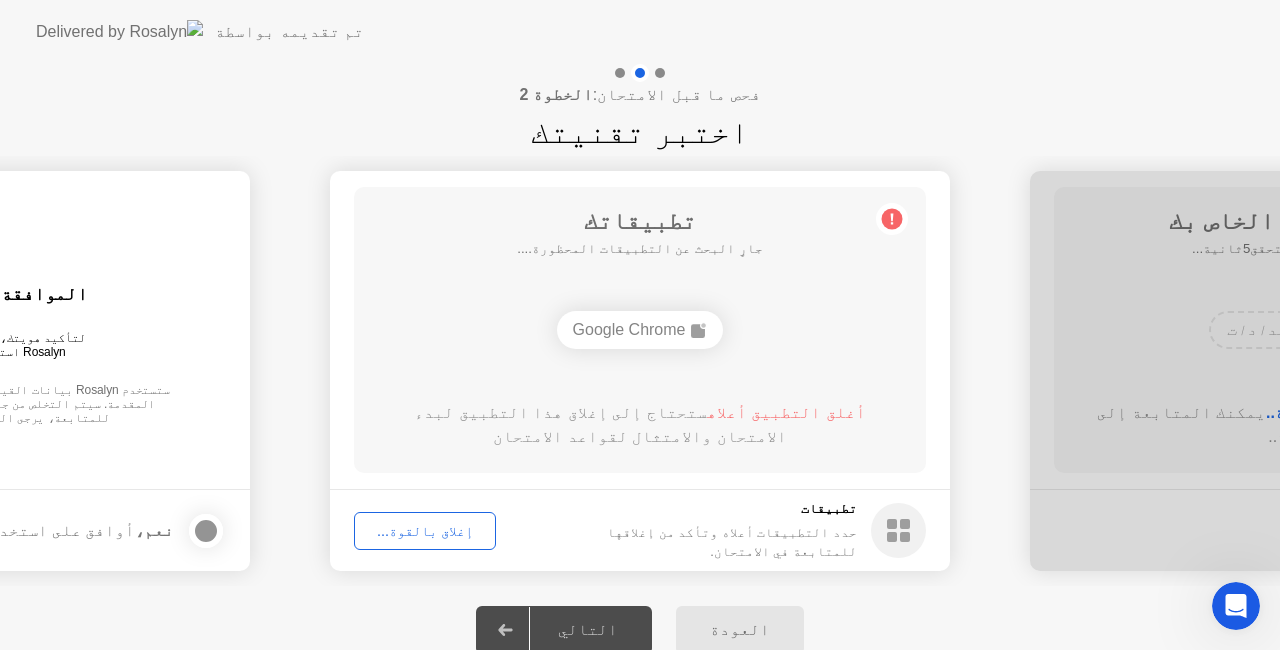 click on "إغلاق بالقوة..." 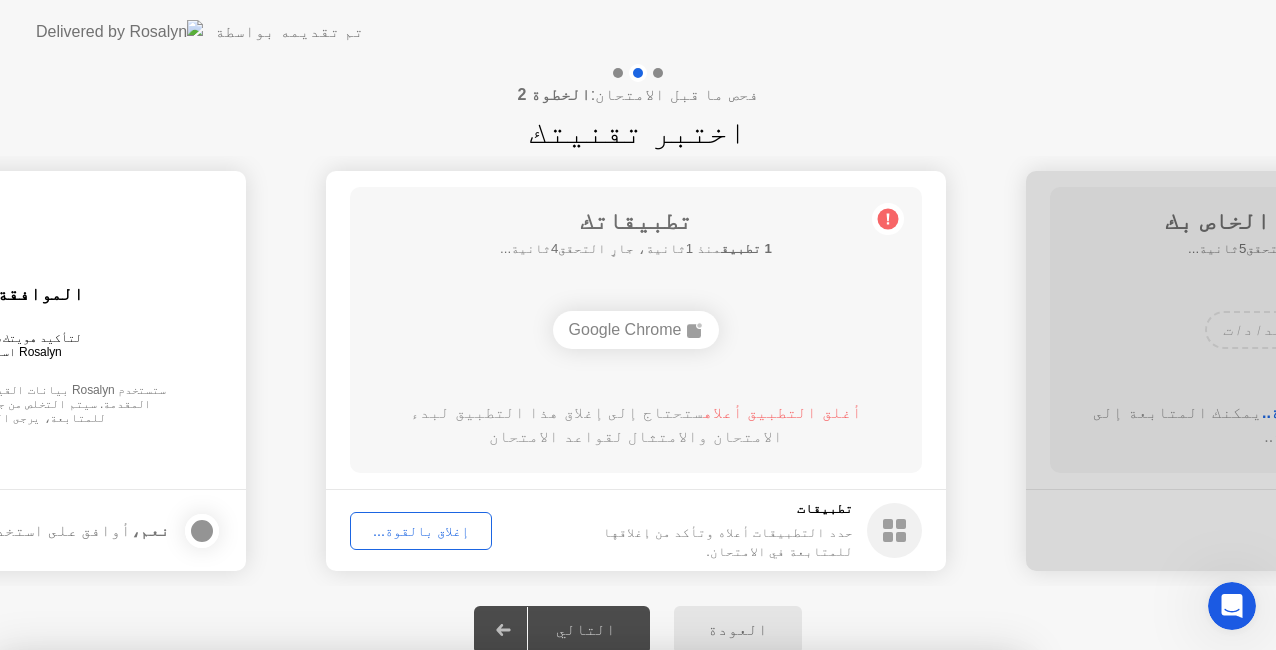 click on "تأكيد" at bounding box center (578, 926) 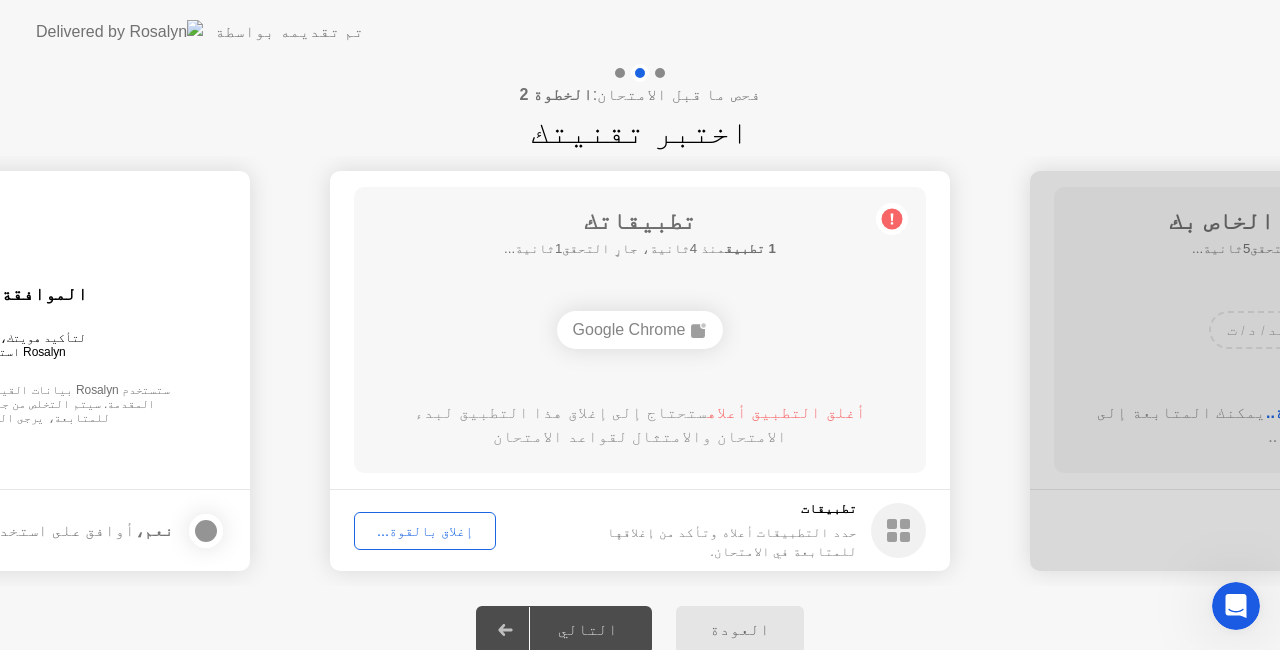 click on "إغلاق بالقوة..." 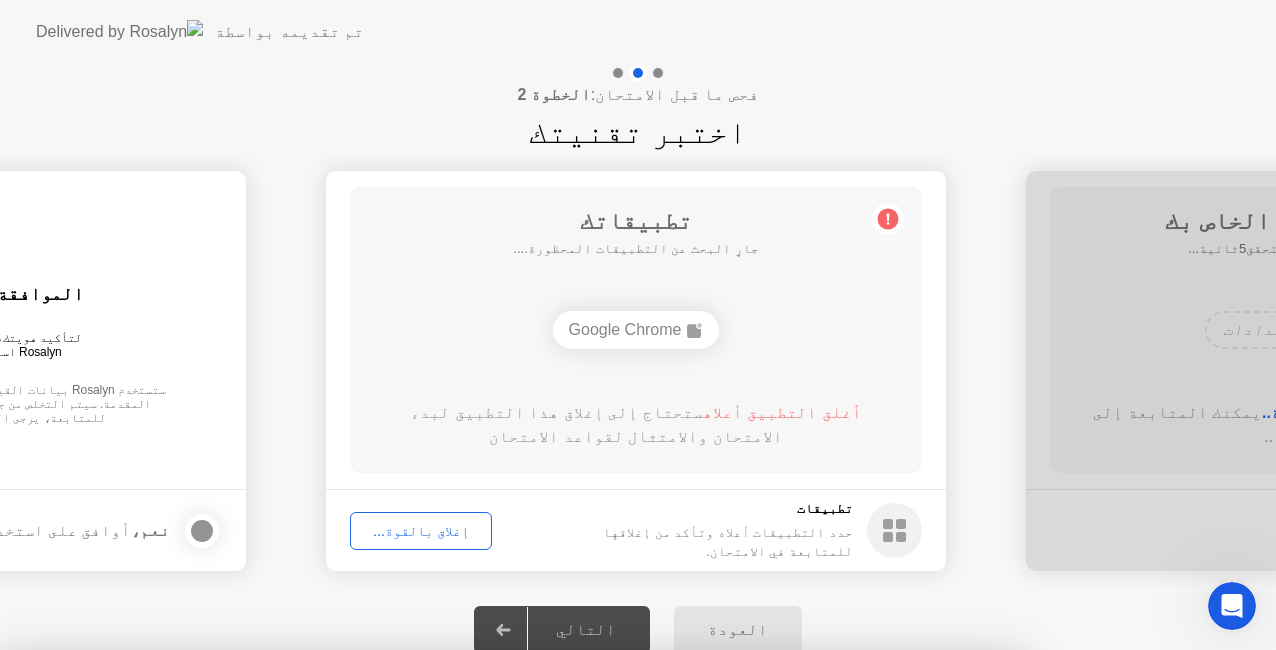 click on "تأكيد" at bounding box center (578, 926) 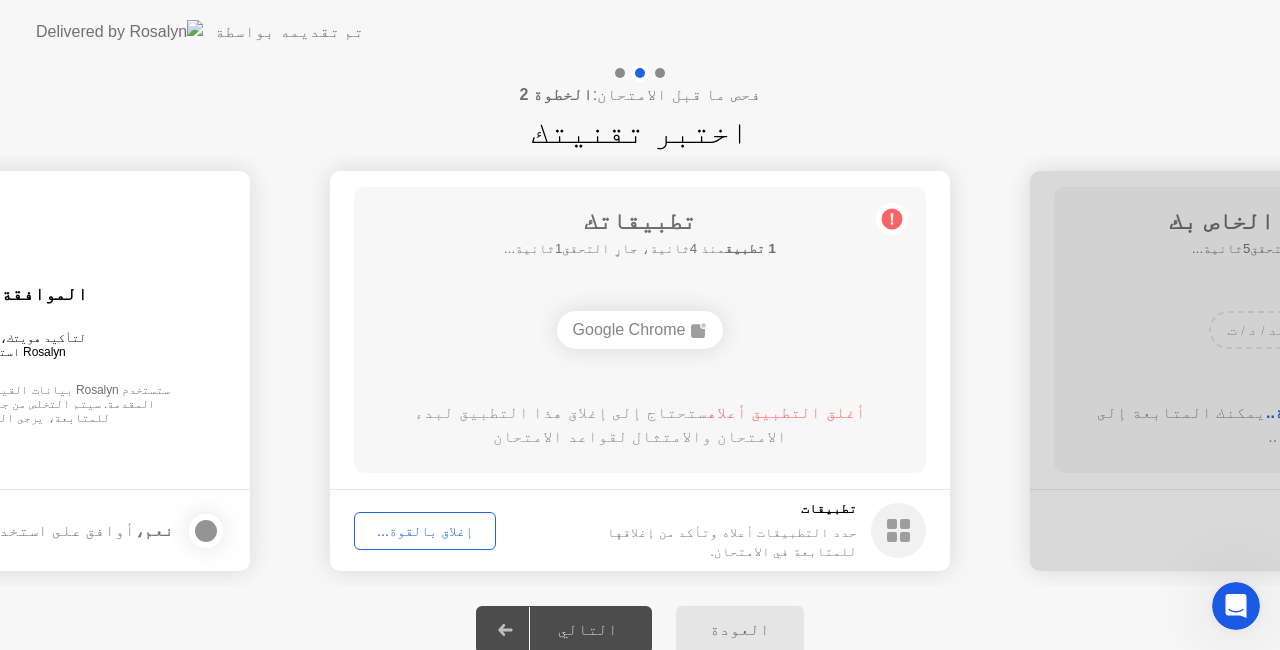 click on "أغلق التطبيق أعلاه" 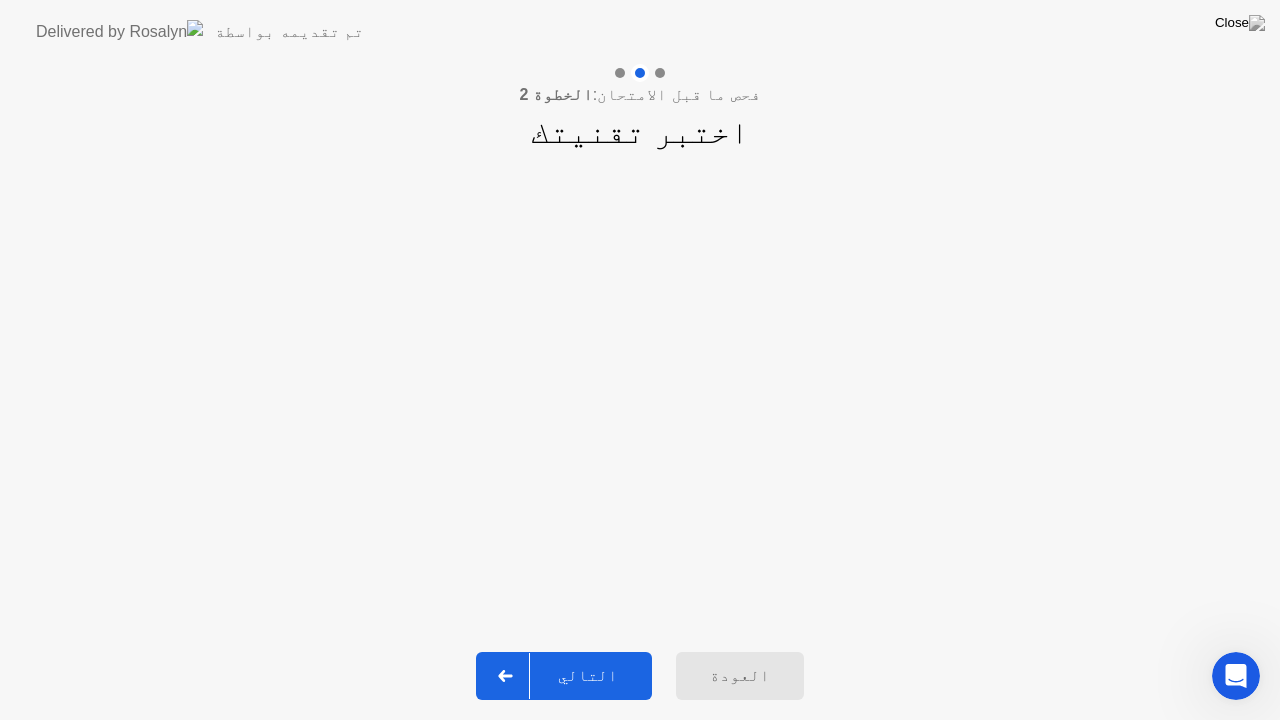 click on "التالي" 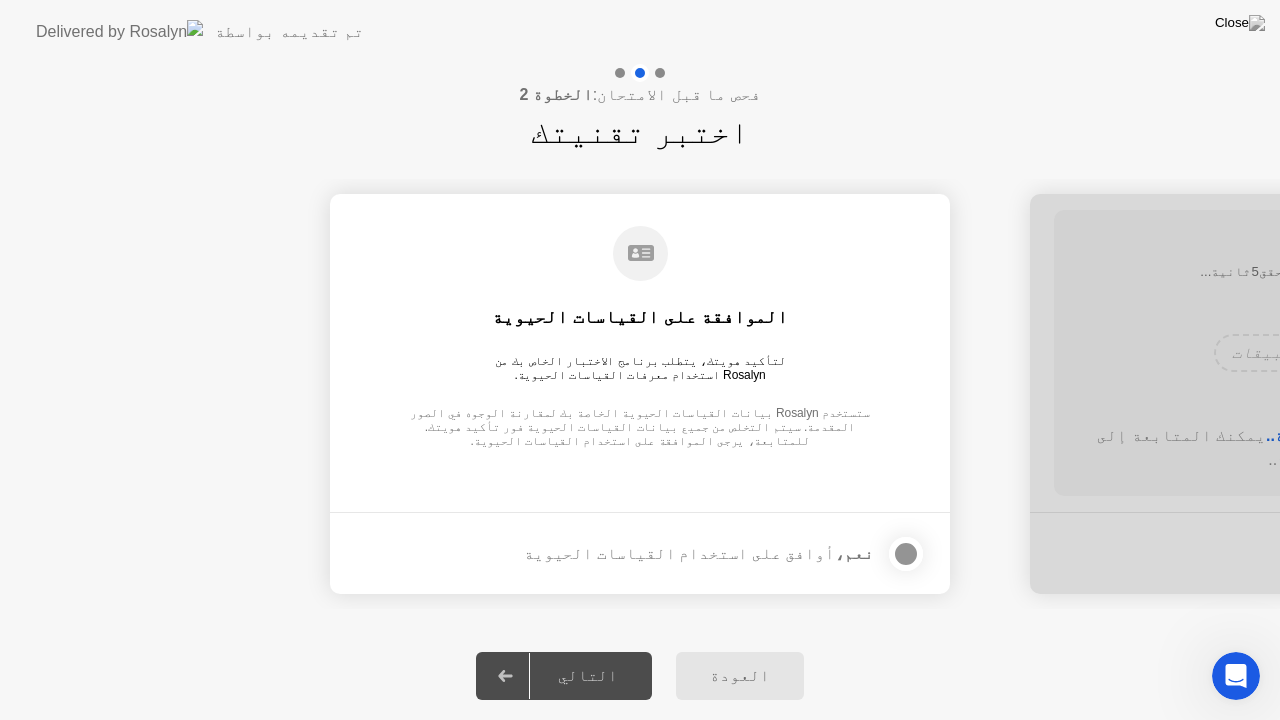 click 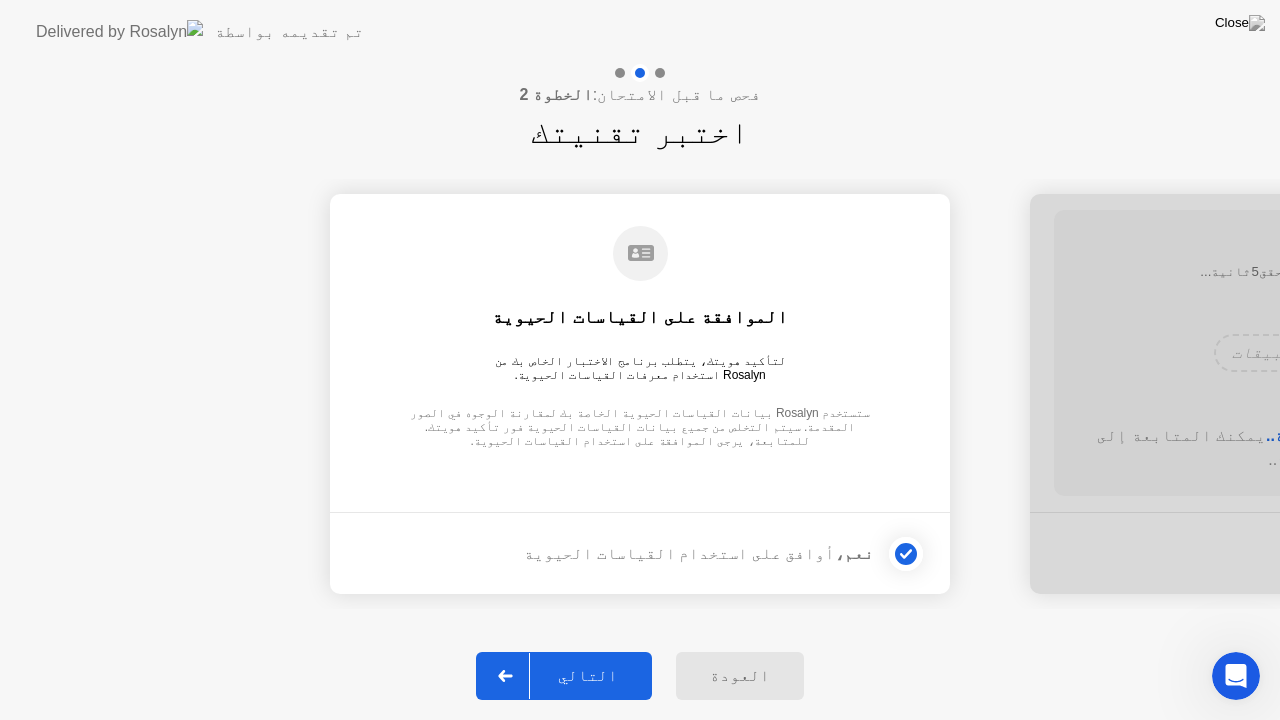 click on "التالي" 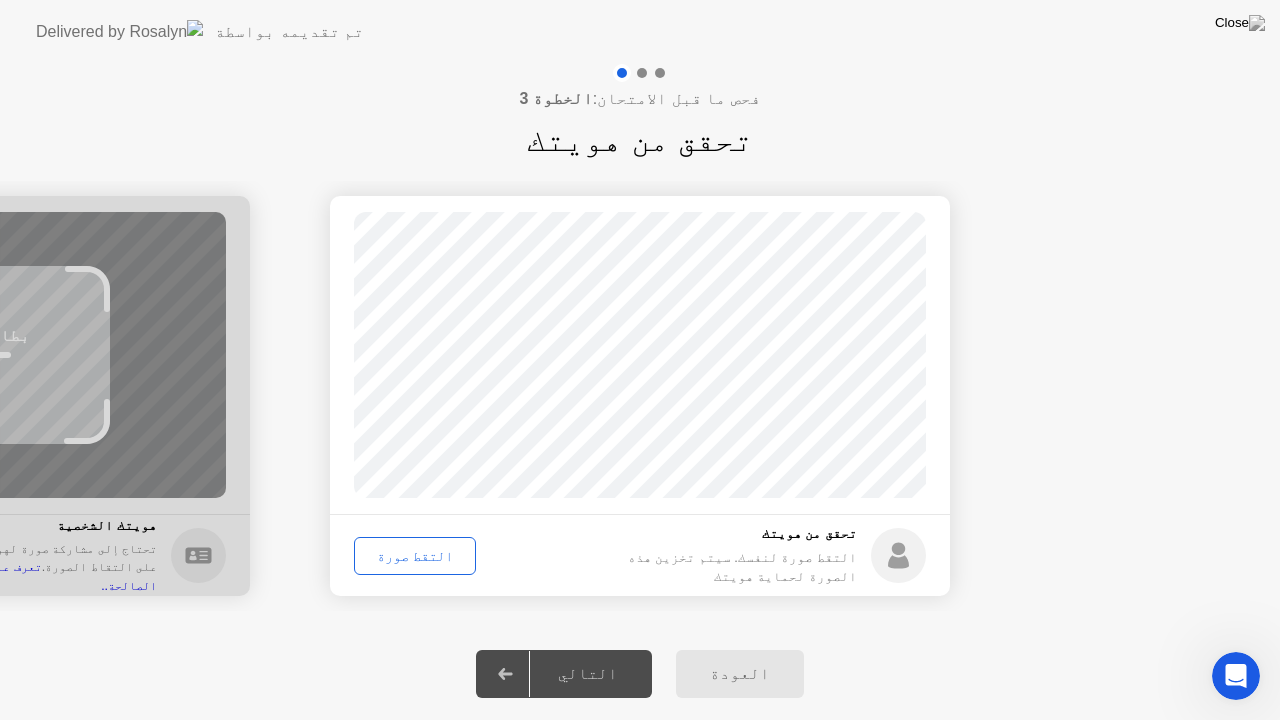 click on "التقط صورة" 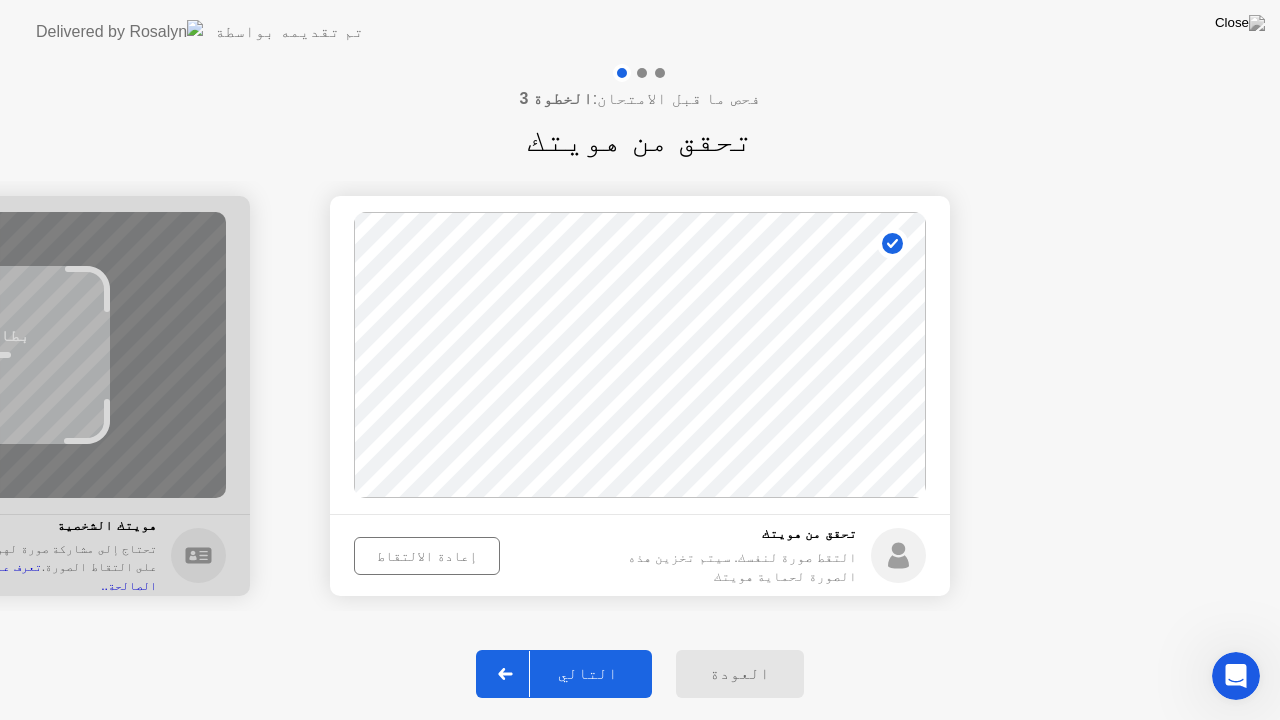 click 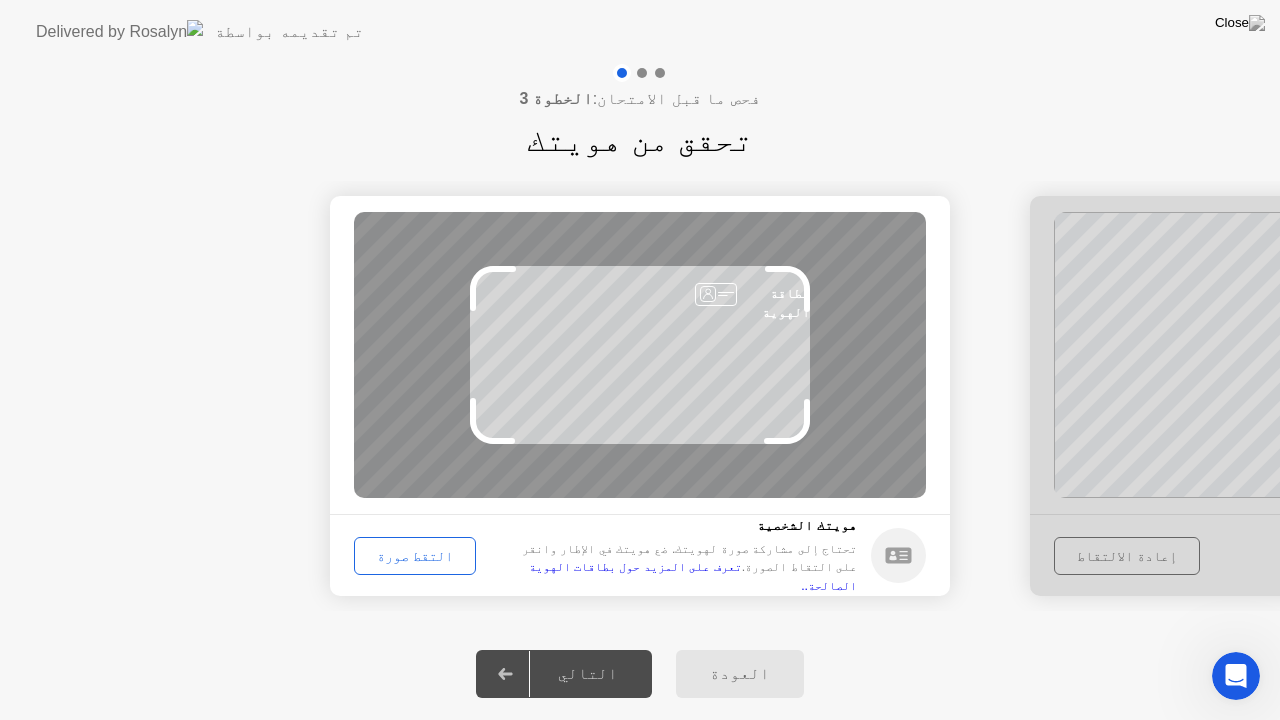 click on "التقط صورة" 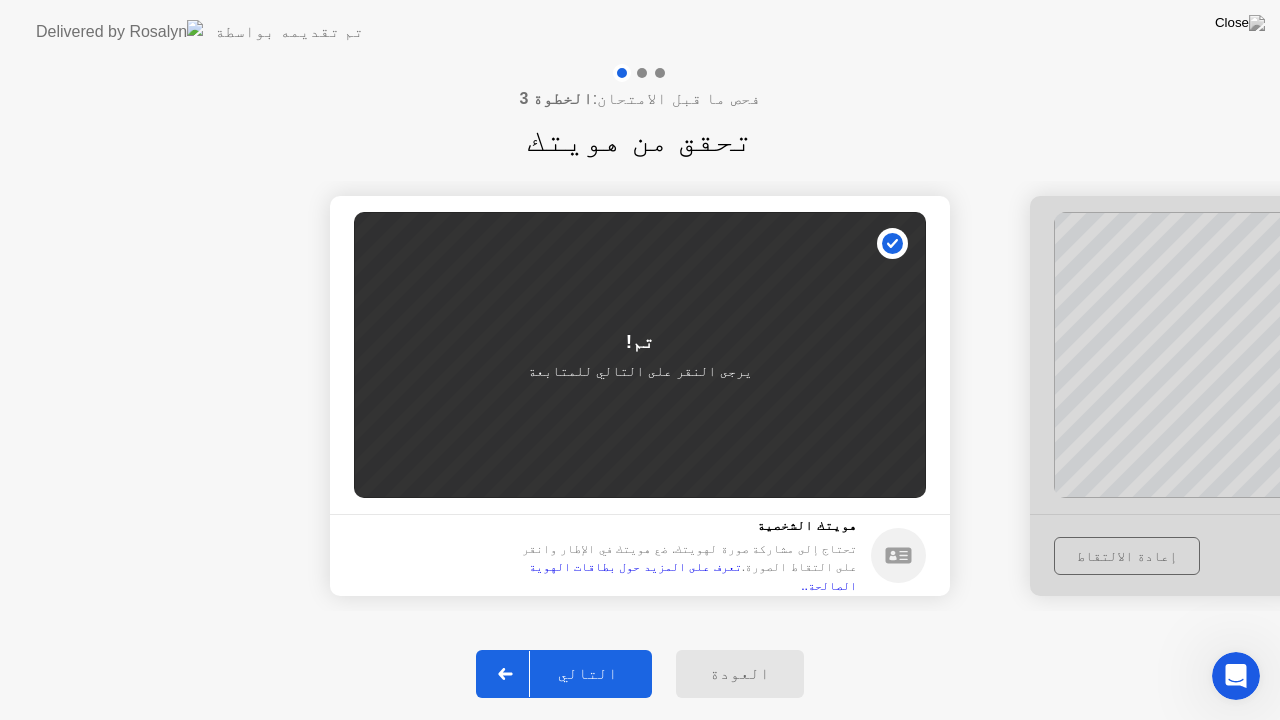 click on "التالي" 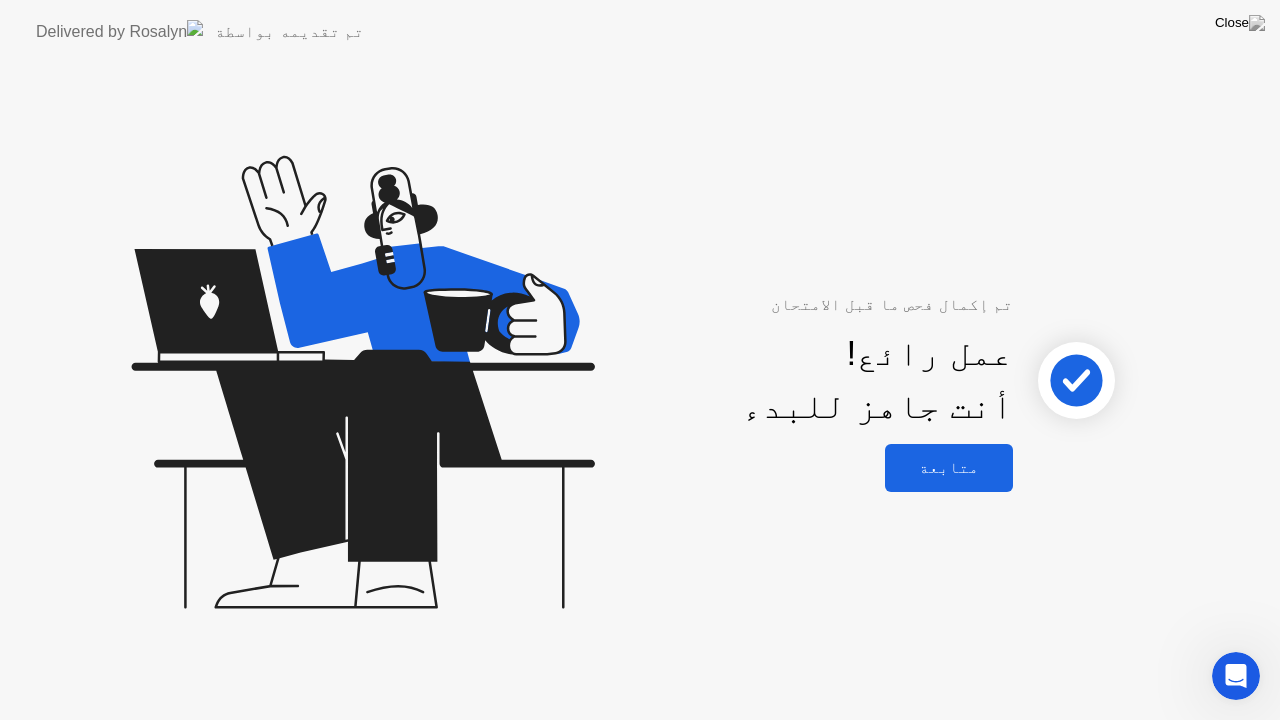click on "متابعة" 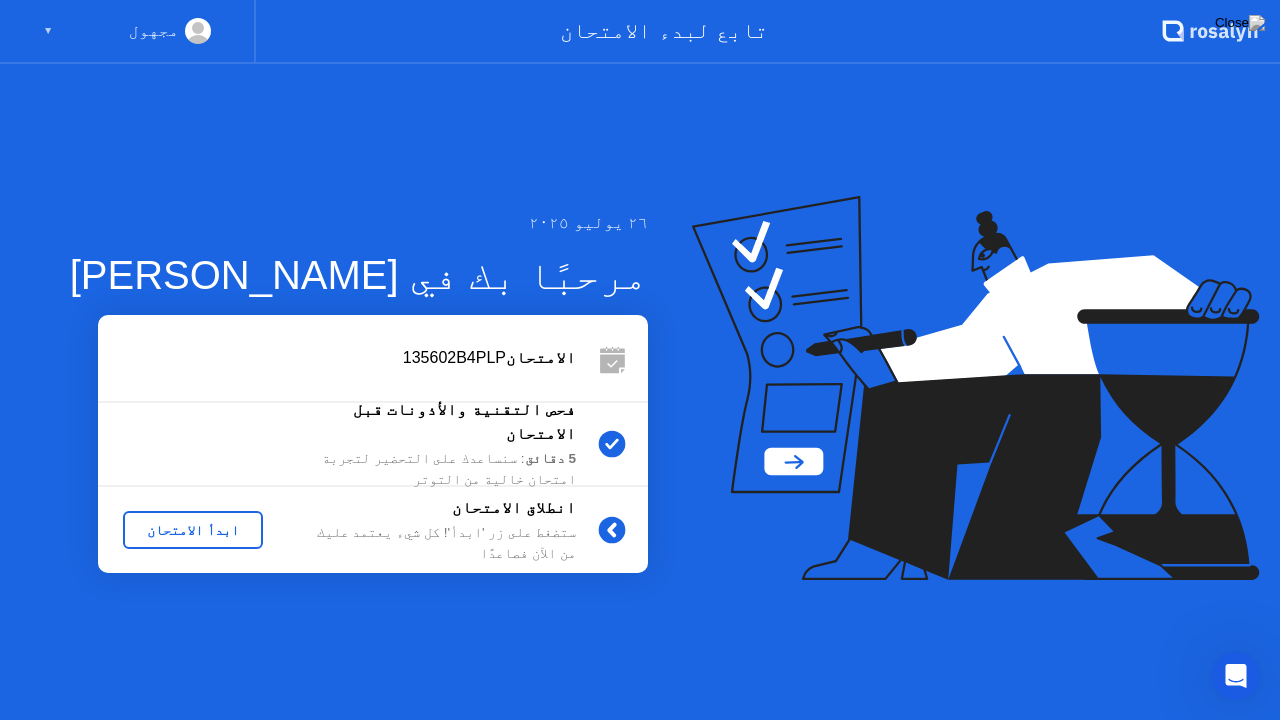 click on "▼" 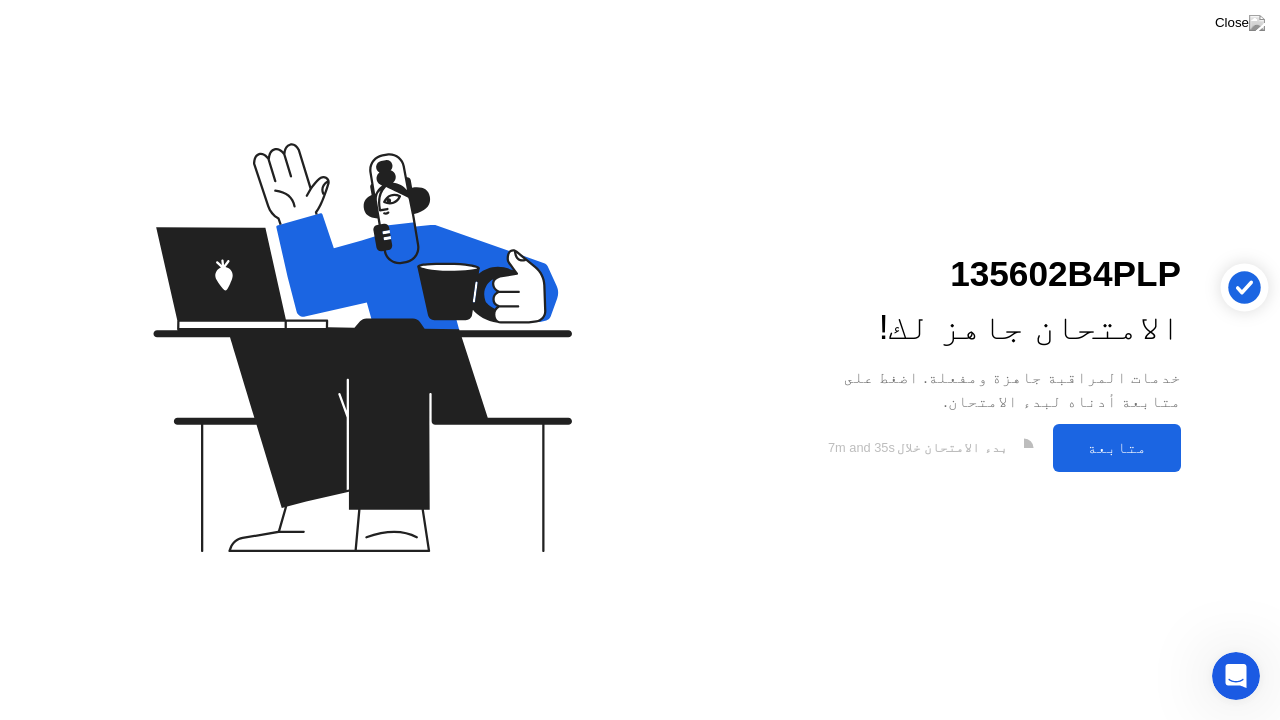click on "متابعة" 